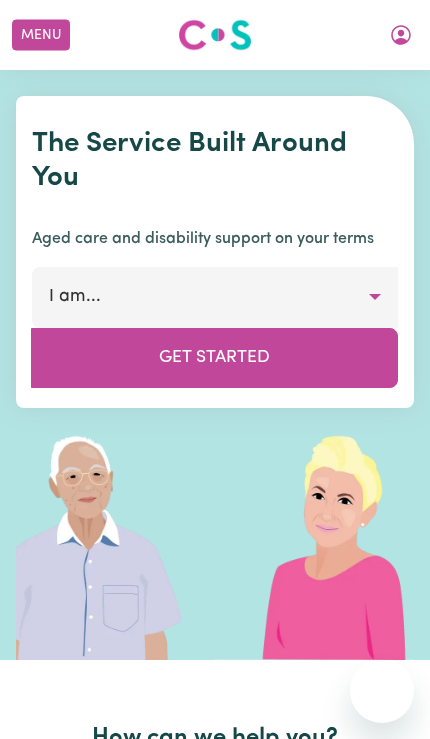 scroll, scrollTop: 0, scrollLeft: 0, axis: both 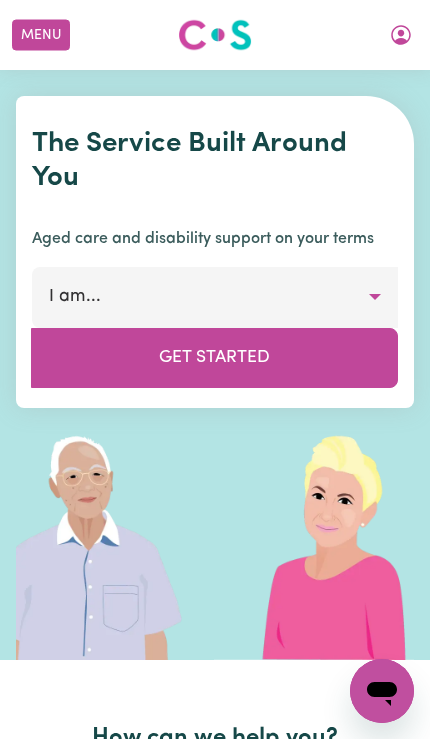 click on "Menu" at bounding box center [41, 35] 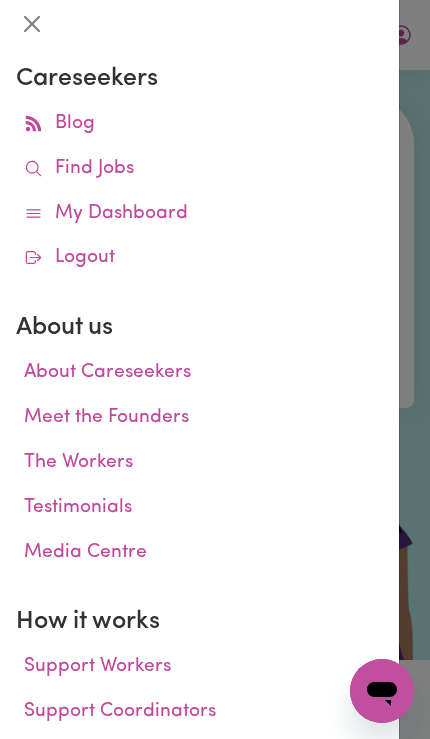 click on "My Dashboard" at bounding box center [199, 214] 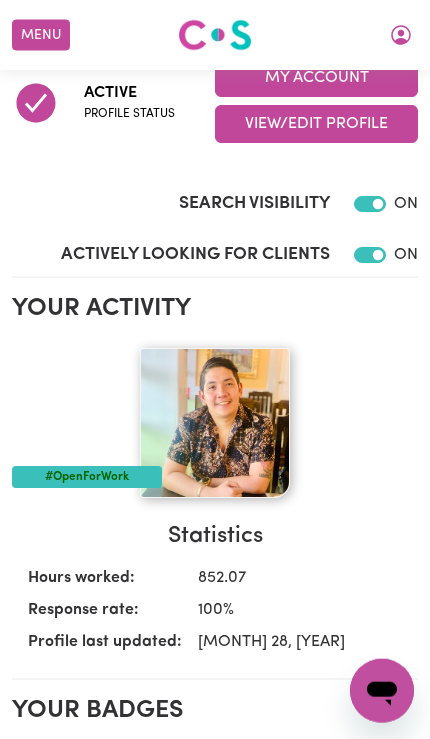scroll, scrollTop: 501, scrollLeft: 0, axis: vertical 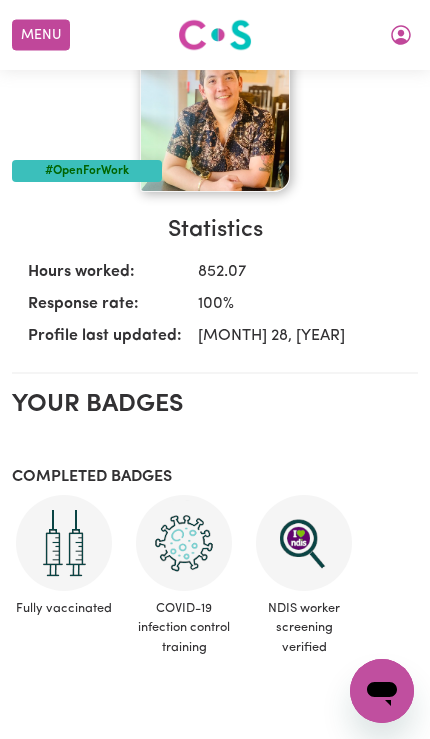 click on "Menu" at bounding box center [41, 35] 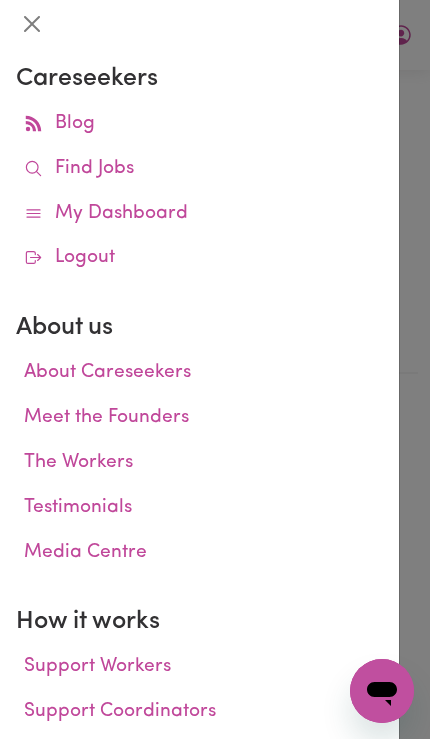 click on "Logout" at bounding box center (199, 258) 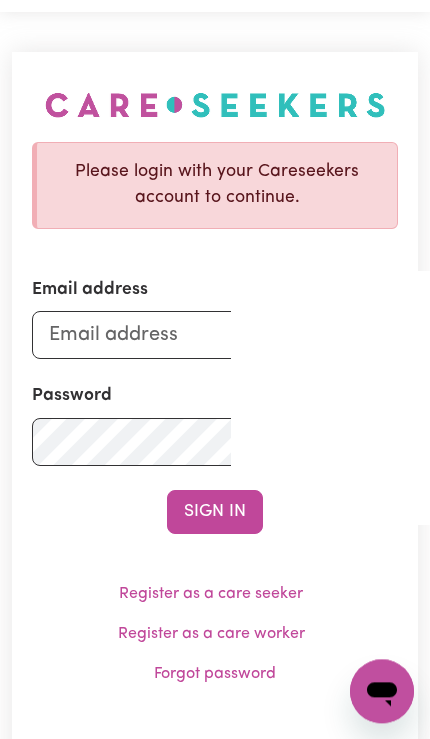 scroll, scrollTop: 0, scrollLeft: 0, axis: both 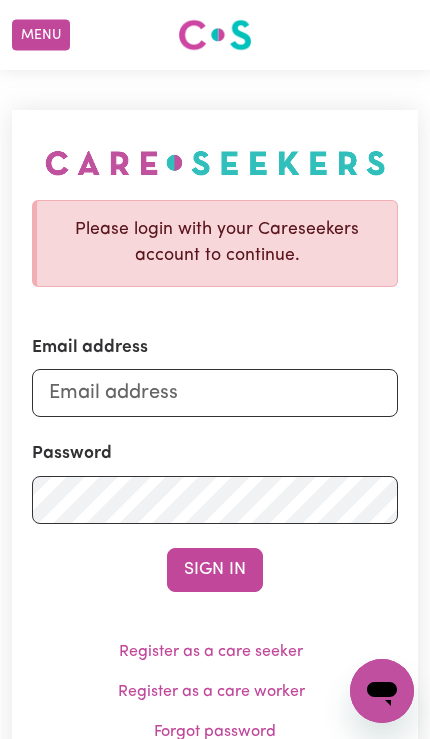 click on "Menu" at bounding box center (41, 35) 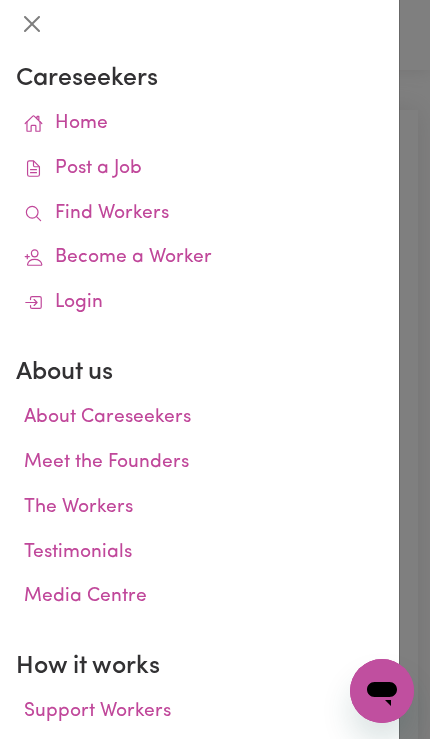 click on "Find Workers" at bounding box center [199, 214] 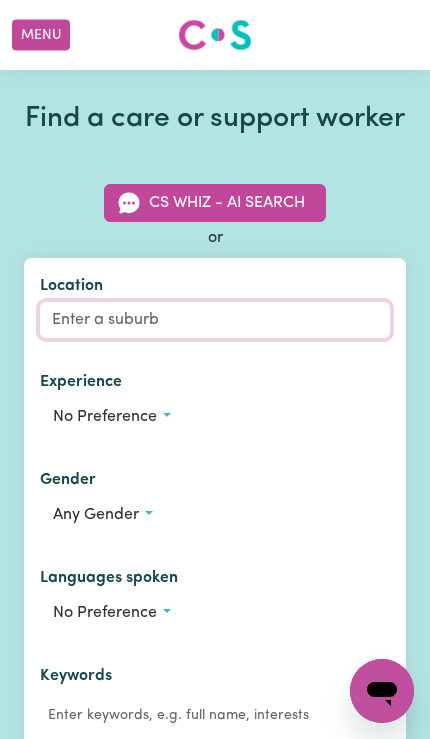 click on "Location" at bounding box center [215, 320] 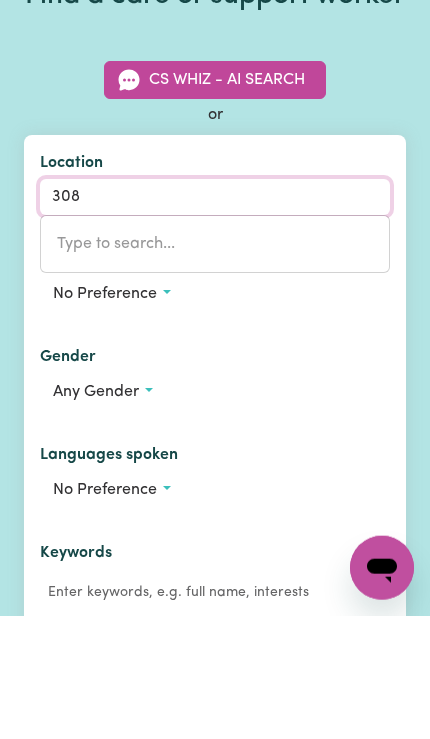 type on "3084" 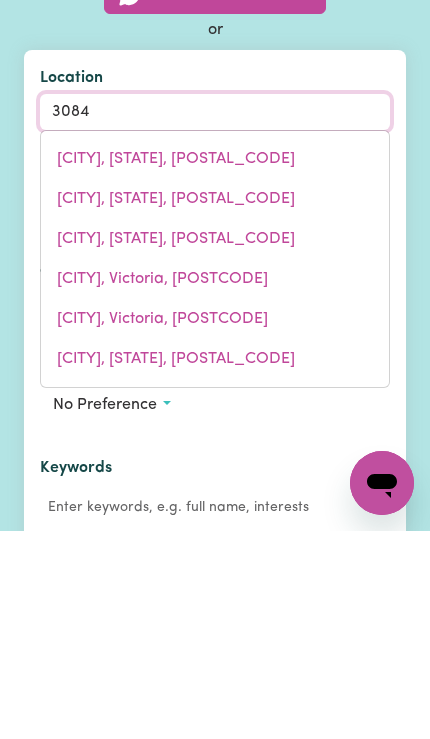 click on "[CITY], Victoria, [POSTCODE]" at bounding box center (215, 527) 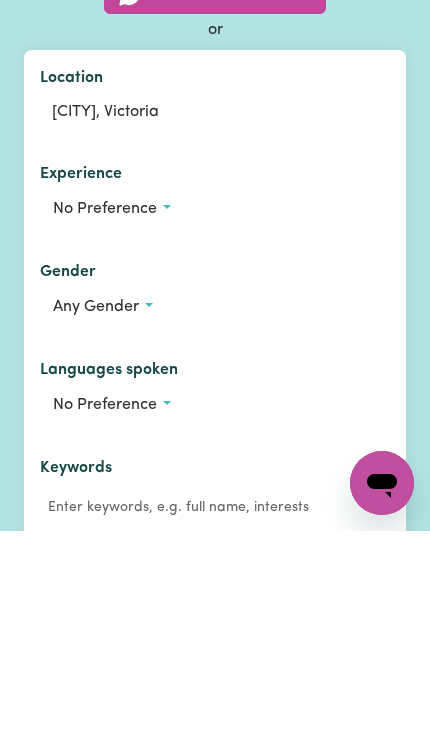 scroll, scrollTop: 208, scrollLeft: 0, axis: vertical 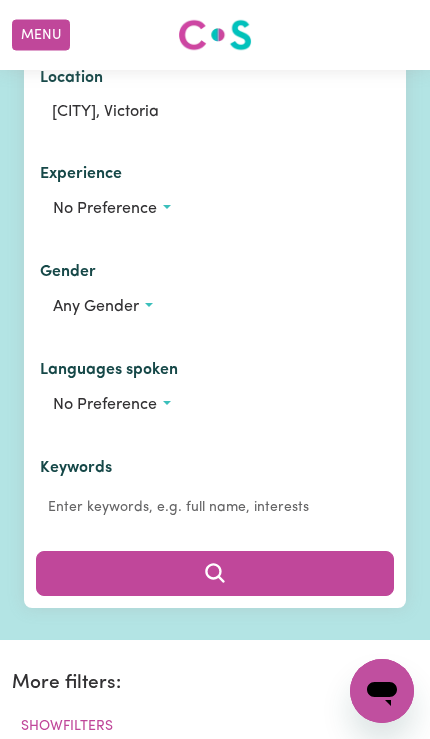 click on "No preference" at bounding box center [215, 405] 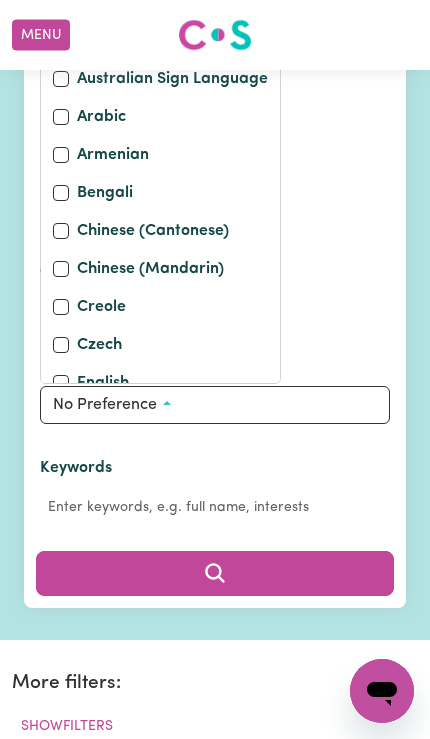 click on "No preference" at bounding box center (215, 405) 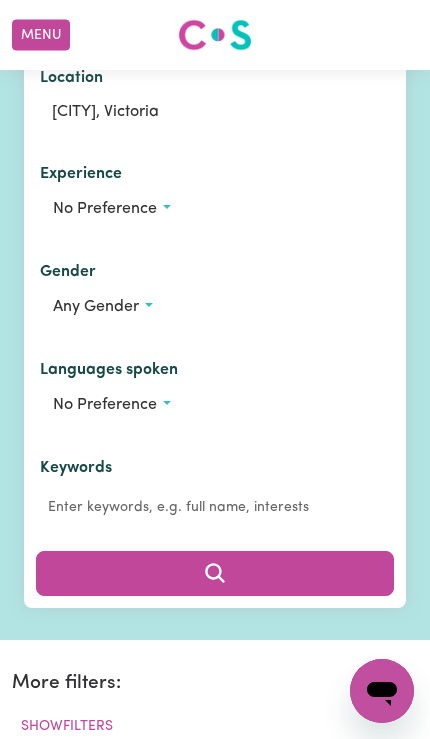 click on "Any gender" at bounding box center [215, 307] 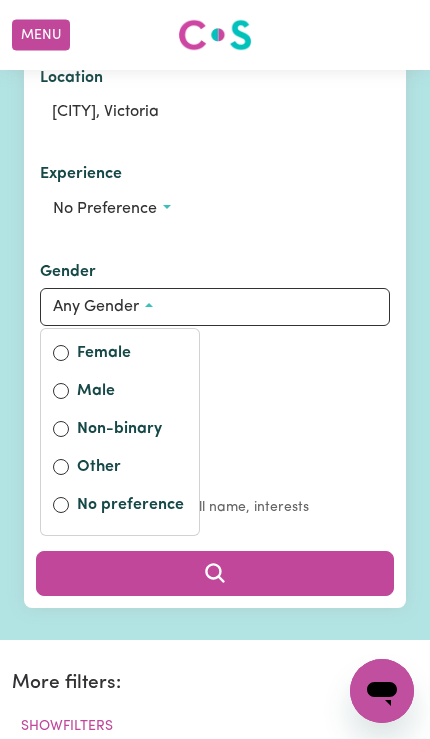 click on "Male" at bounding box center [132, 393] 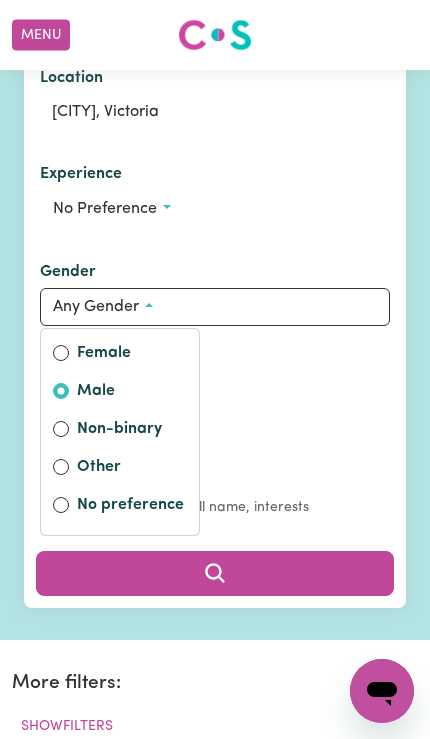 radio on "true" 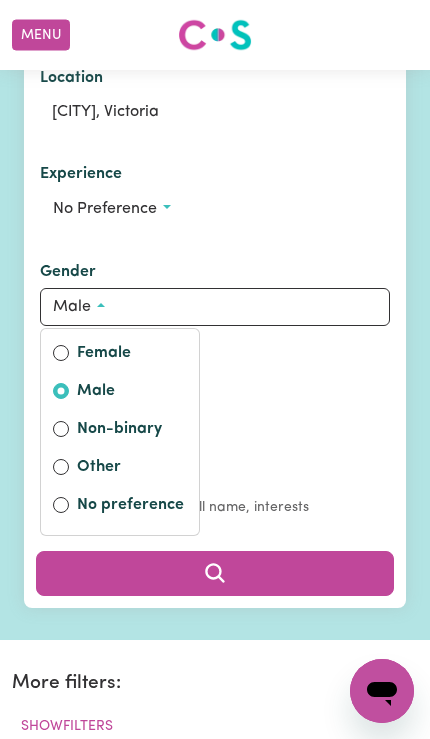 click at bounding box center (215, 573) 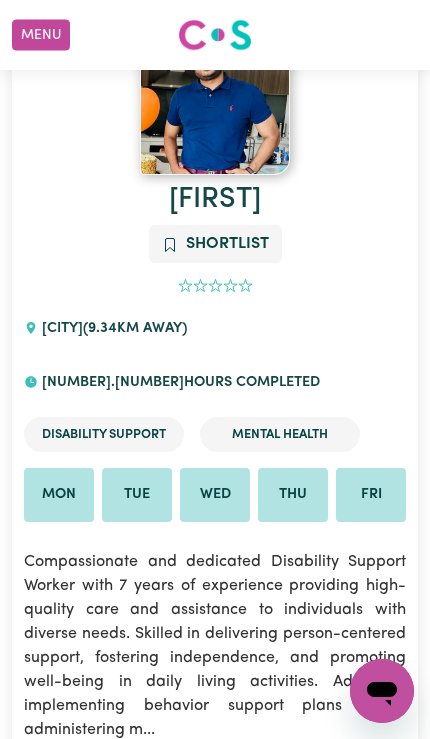 scroll, scrollTop: 16981, scrollLeft: 0, axis: vertical 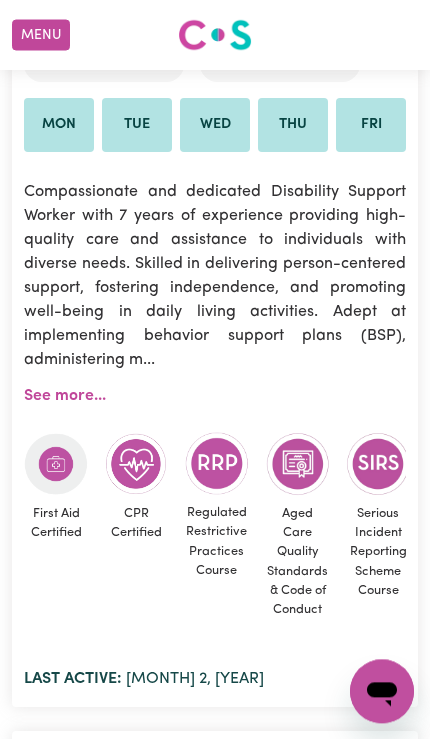 click on "[FIRST] Shortlist 0 WOLLERT ( 9.34 km away) 858.5 hours completed Disability Support Mental Health Mon Tue Wed Thu Fri Sat Sun Compassionate and dedicated Disability Support Worker with 7 years of experience providing high-quality care and assistance to individuals with diverse needs. Skilled in delivering person-centered support, fostering independence, and promoting well-being in daily living activities. Adept at implementing behavior support plans (BSP), administering m... See more... First Aid Certified CPR Certified Regulated Restrictive Practices Course Aged Care Quality Standards & Code of Conduct Serious Incident Reporting Scheme Course Fully vaccinated Boosted Careseekers onboarding completed Boundaries training completed COVID-19 infection control training NDIS worker training completed NDIS worker screening verified Last active: Aug 2, 2025" at bounding box center [215, 252] 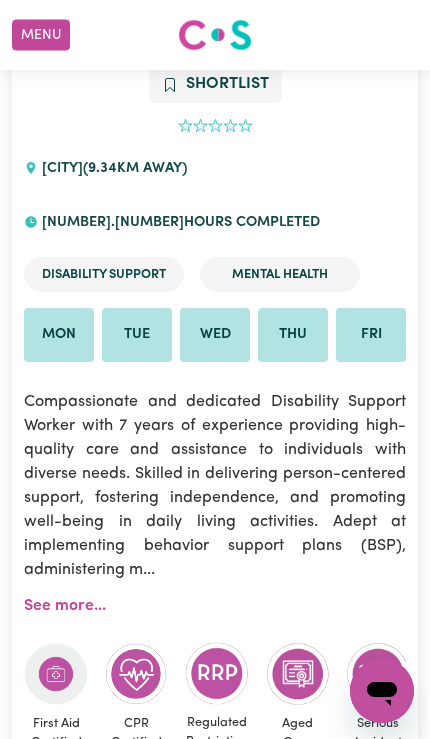scroll, scrollTop: 16893, scrollLeft: 0, axis: vertical 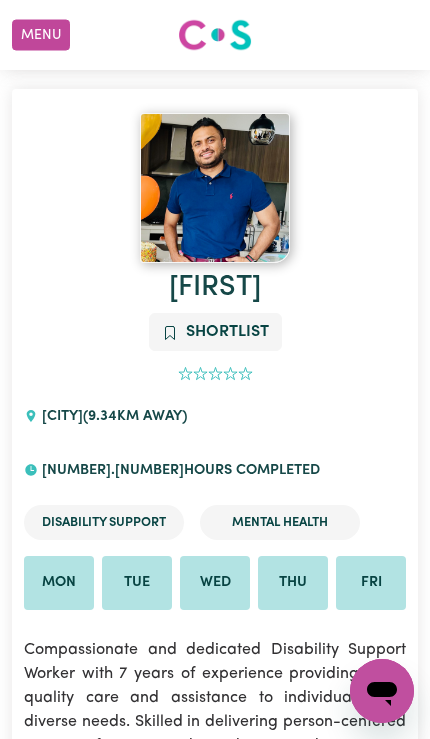 click on "[FIRST] Shortlist 0 WOLLERT ( 9.34 km away) 858.5 hours completed Disability Support Mental Health Mon Tue Wed Thu Fri Sat Sun Compassionate and dedicated Disability Support Worker with 7 years of experience providing high-quality care and assistance to individuals with diverse needs. Skilled in delivering person-centered support, fostering independence, and promoting well-being in daily living activities. Adept at implementing behavior support plans (BSP), administering m... See more... First Aid Certified CPR Certified Regulated Restrictive Practices Course Aged Care Quality Standards & Code of Conduct Serious Incident Reporting Scheme Course Fully vaccinated Boosted Careseekers onboarding completed Boundaries training completed COVID-19 infection control training NDIS worker training completed NDIS worker screening verified Last active: Aug 2, 2025" at bounding box center (215, 710) 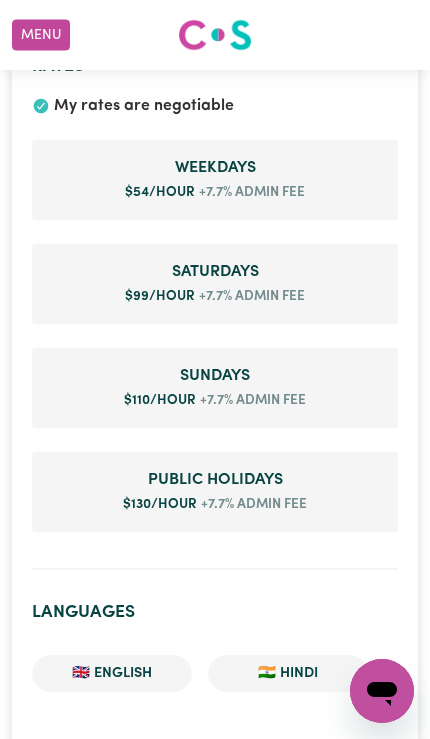 scroll, scrollTop: 2112, scrollLeft: 0, axis: vertical 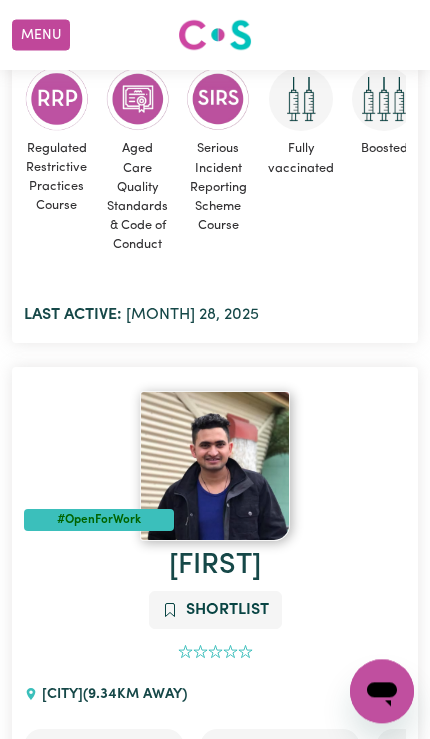 click at bounding box center (215, 466) 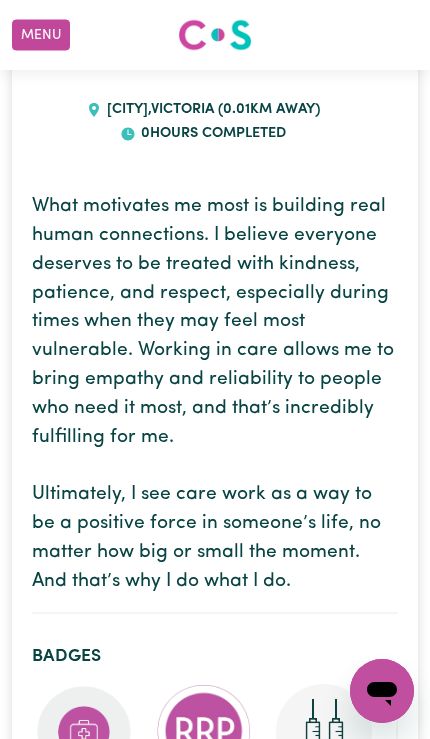 scroll, scrollTop: 0, scrollLeft: 0, axis: both 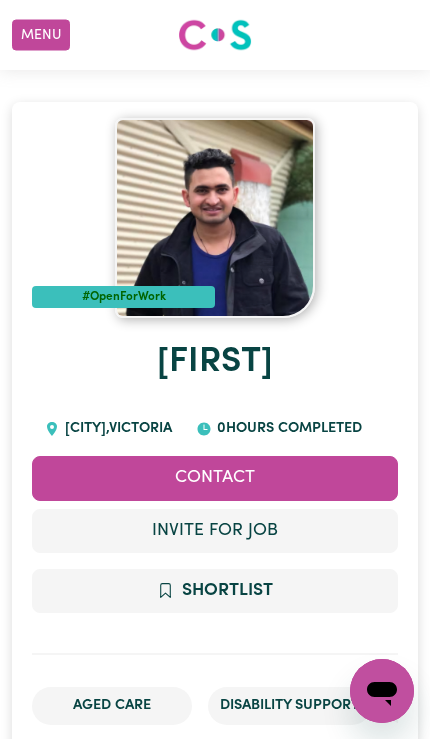 click at bounding box center (215, 218) 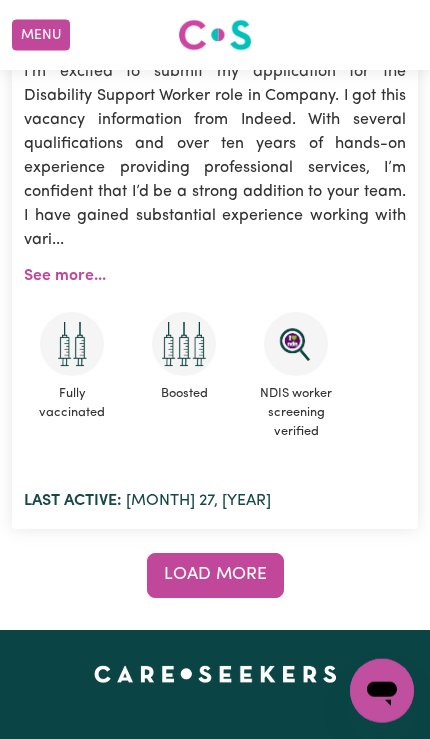 scroll, scrollTop: 24631, scrollLeft: 0, axis: vertical 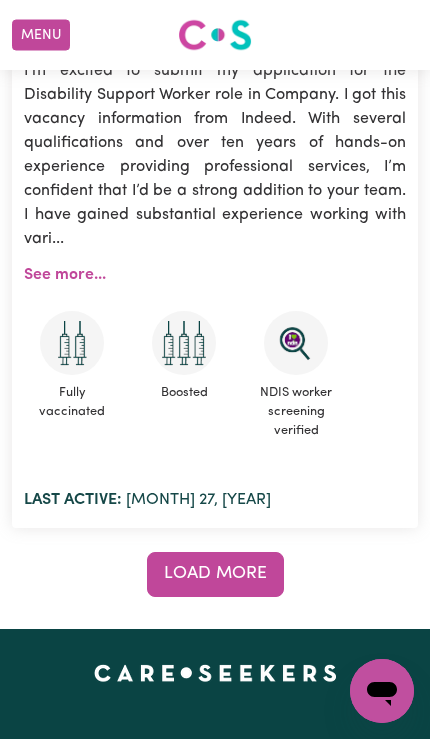 click on "Load more" at bounding box center (215, 573) 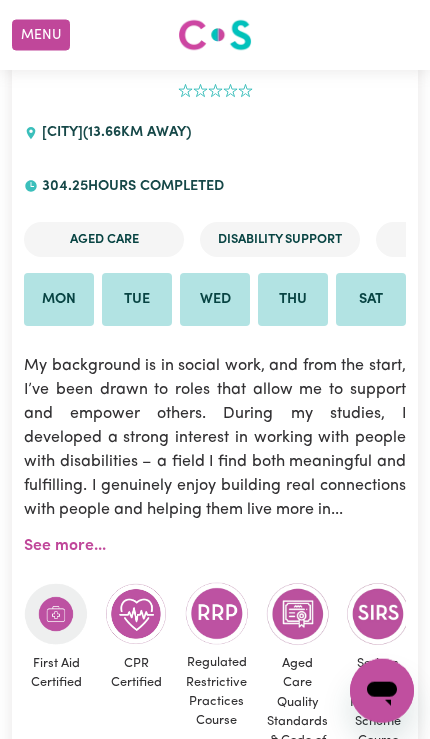scroll, scrollTop: 26021, scrollLeft: 0, axis: vertical 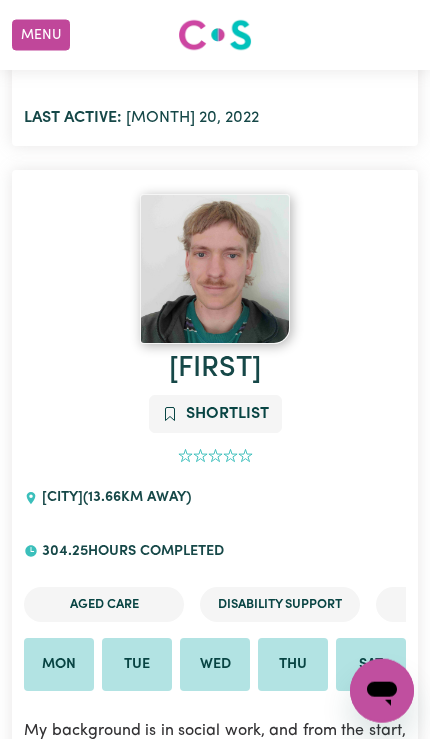 click on "Menu" at bounding box center (41, 35) 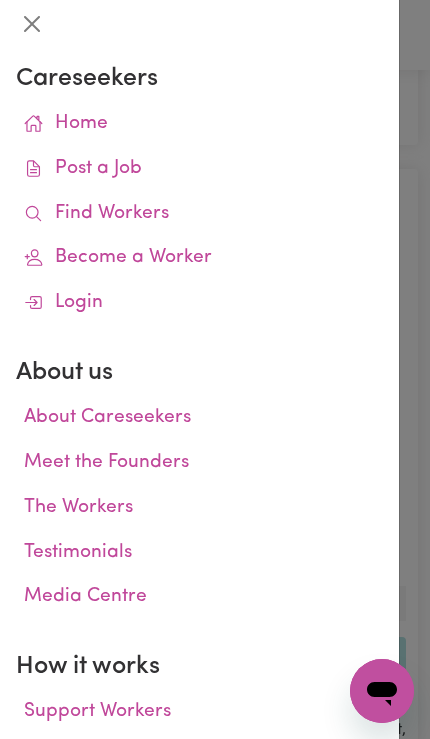 click on "Login" at bounding box center [199, 303] 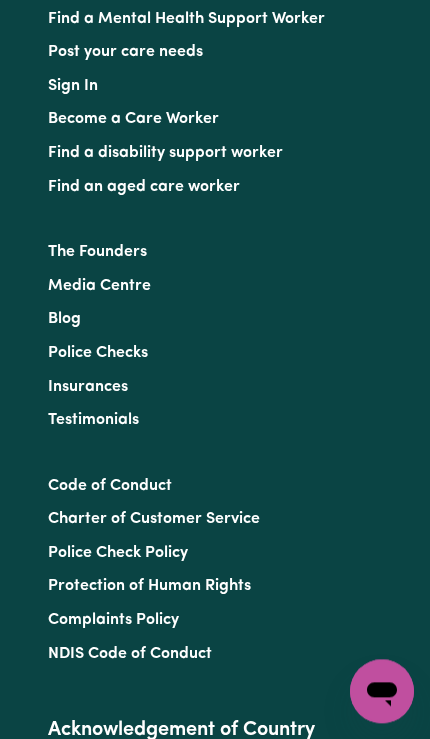 scroll, scrollTop: 0, scrollLeft: 0, axis: both 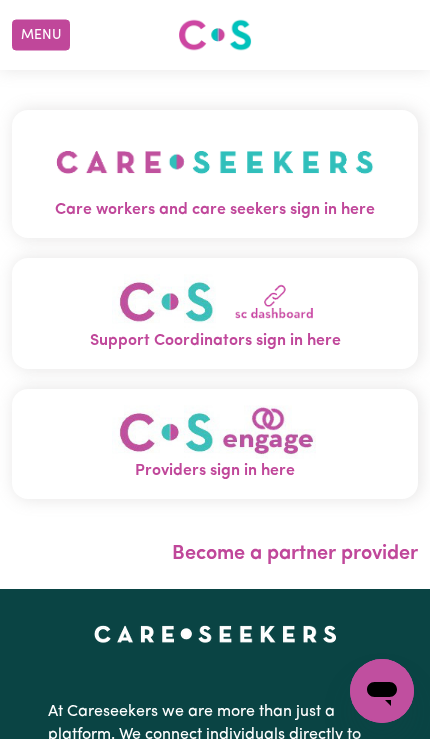 click at bounding box center [215, 162] 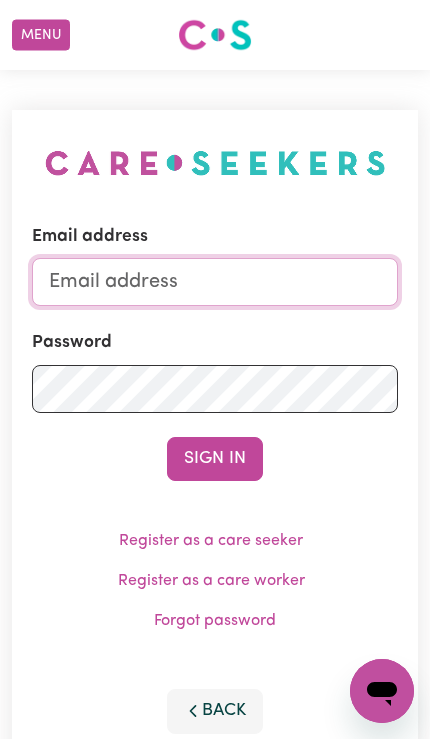 click on "Email address" at bounding box center (215, 282) 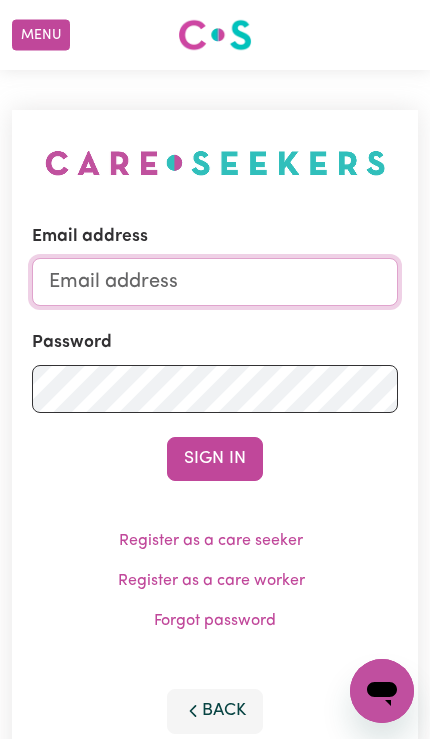 type on "[EMAIL]" 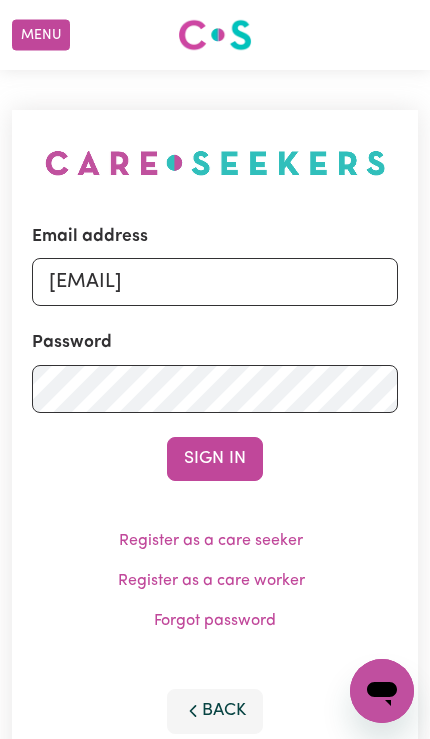 click on "Sign In" at bounding box center [215, 459] 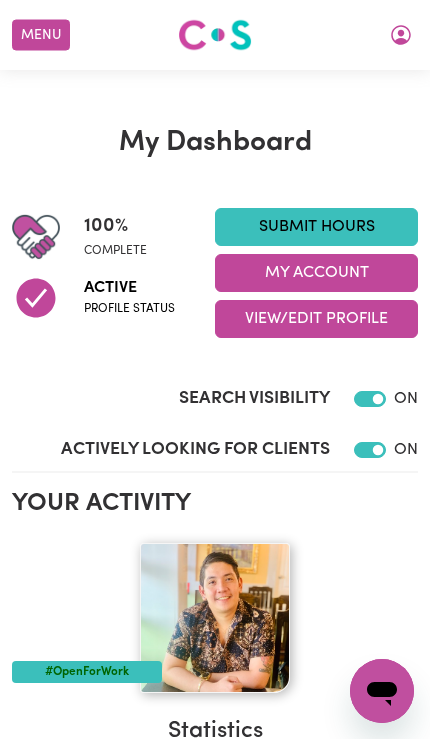 click at bounding box center (401, 35) 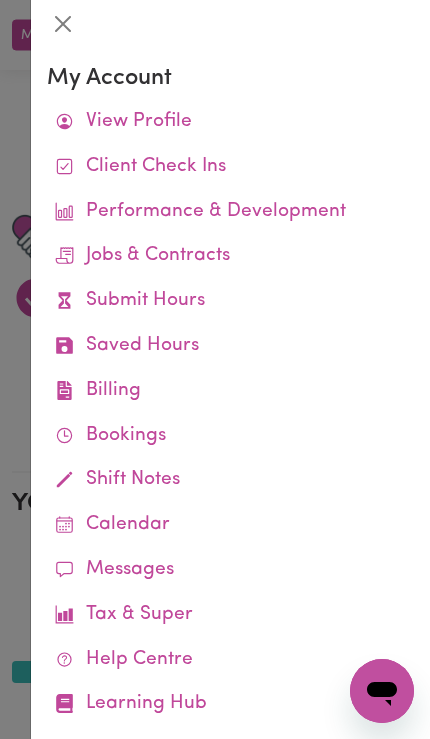 click on "Submit Hours" at bounding box center (230, 301) 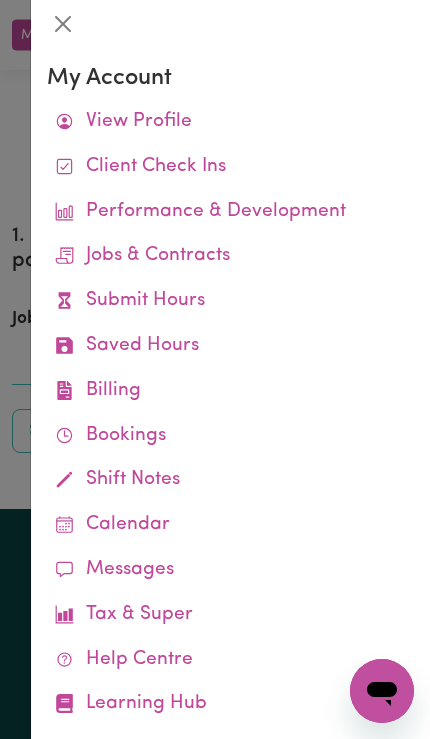 click at bounding box center [215, 369] 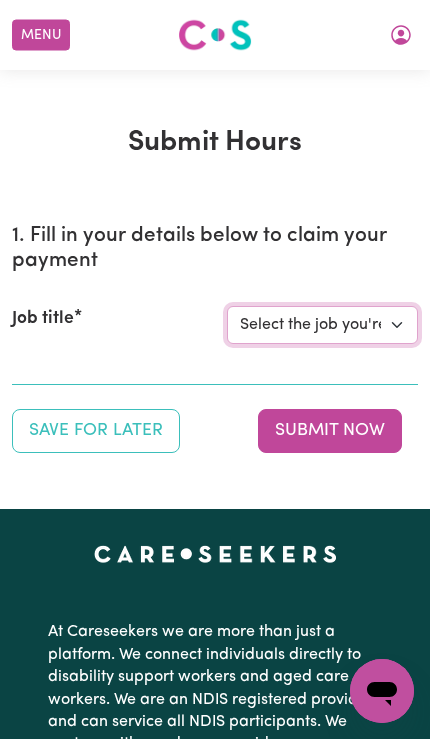 click on "Select the job you're submitting hours for... [FIRST] [LAST] Support Worker Needed 7 Days A Week In [CITY], [STATE] [FIRST] [LAST] Careworker needed in [CITY]" at bounding box center (322, 325) 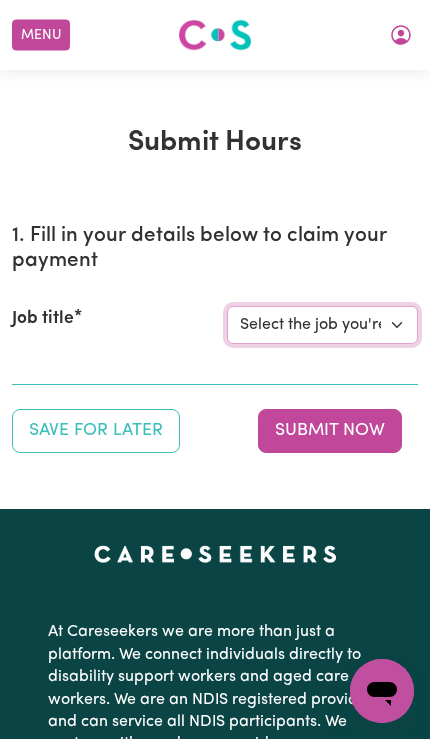 select on "14115" 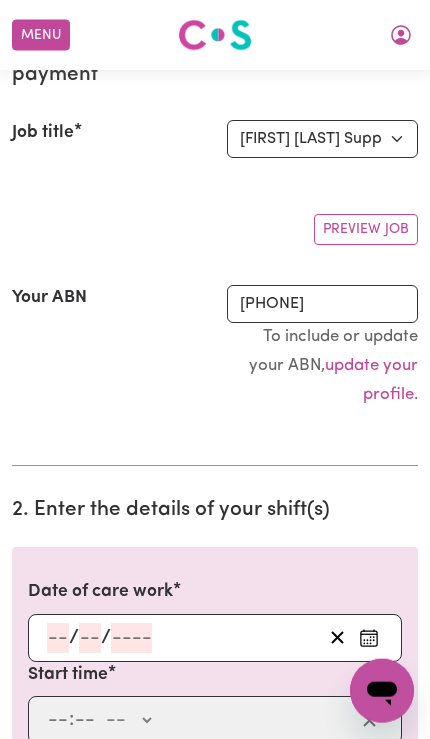 scroll, scrollTop: 300, scrollLeft: 0, axis: vertical 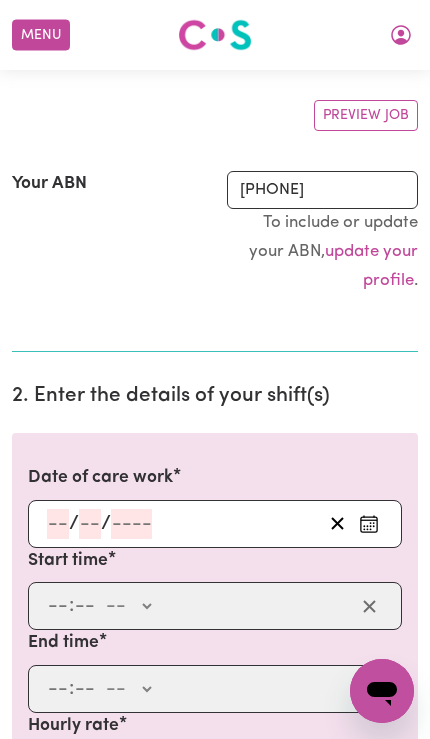 click 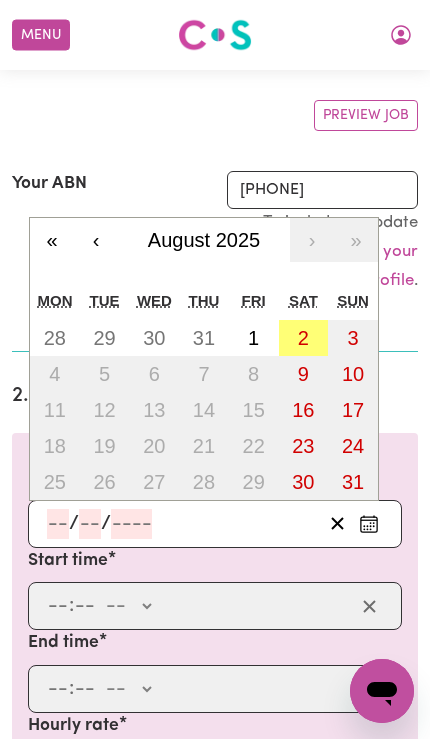 click on "2" at bounding box center [304, 338] 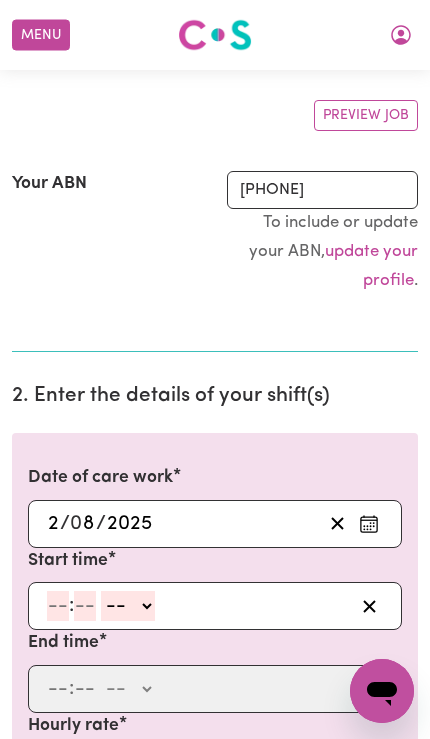type on "[YEAR]-[MONTH]-[DAY]" 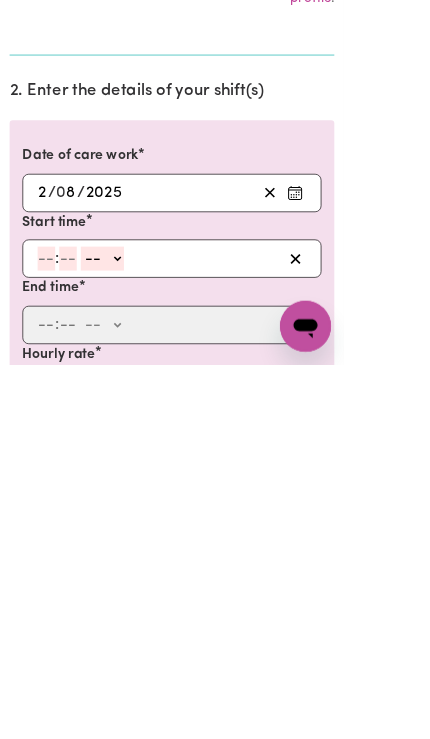 type on "3" 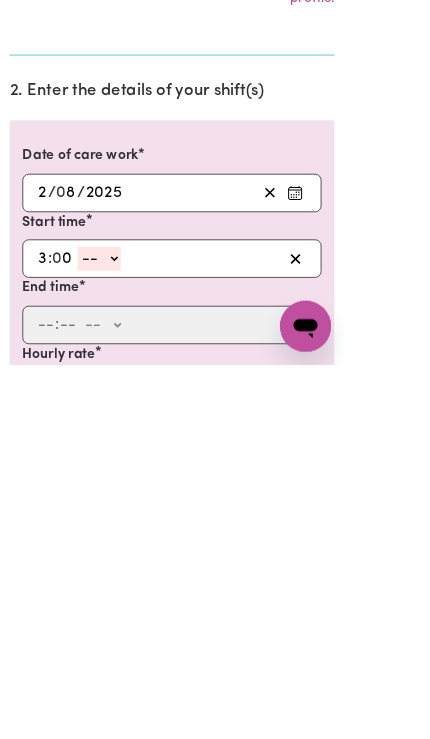 type on "0" 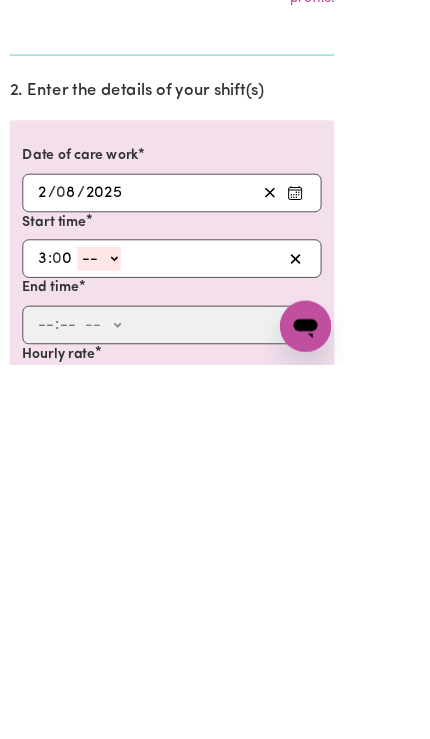 click on "-- AM PM" 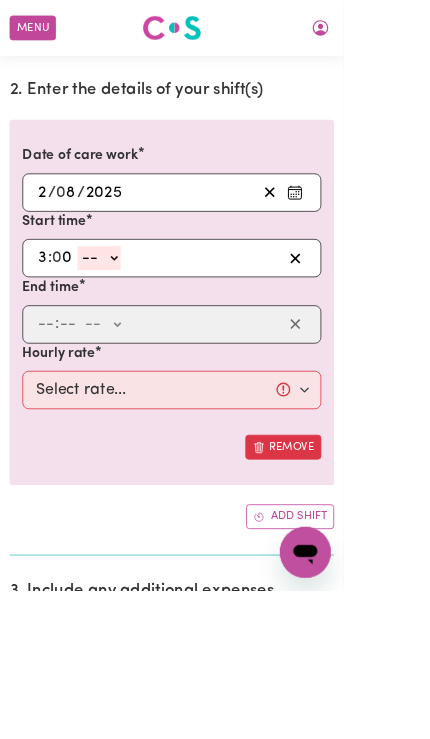 select on "pm" 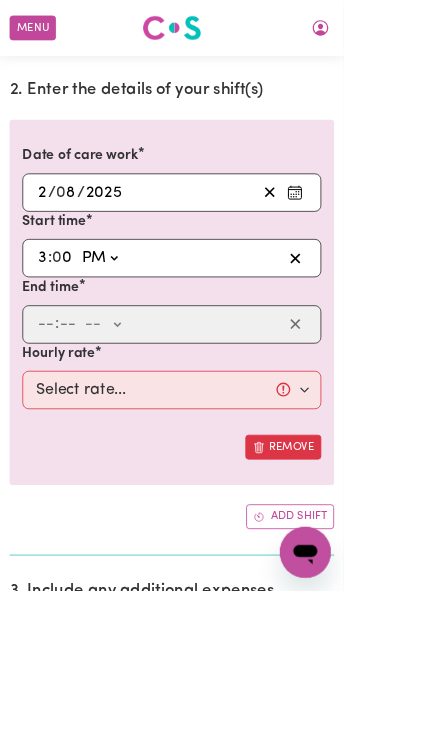 type on "15:00" 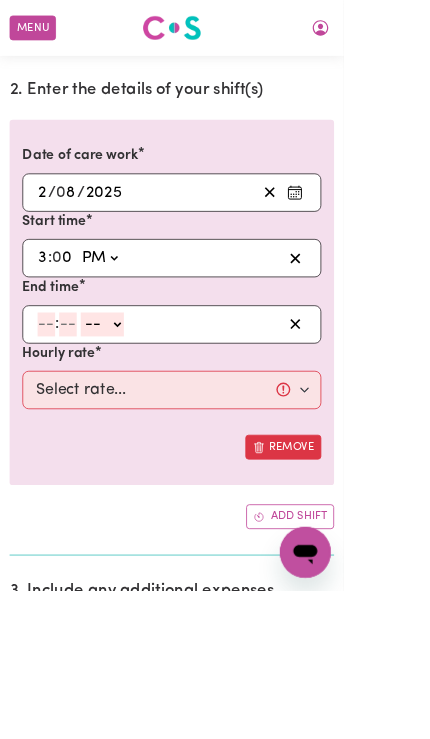 click 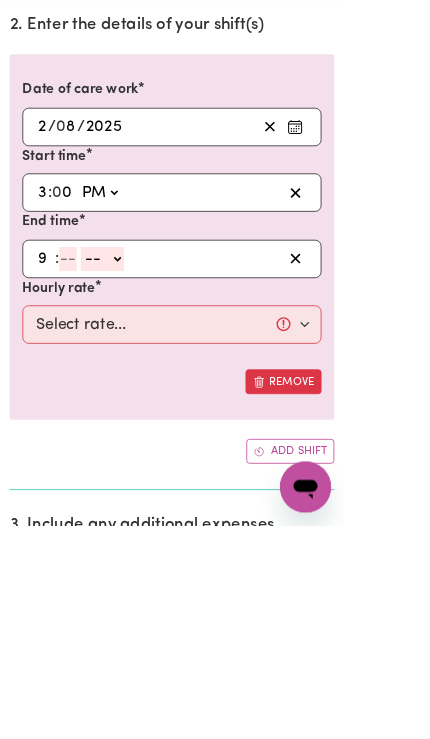 type on "9" 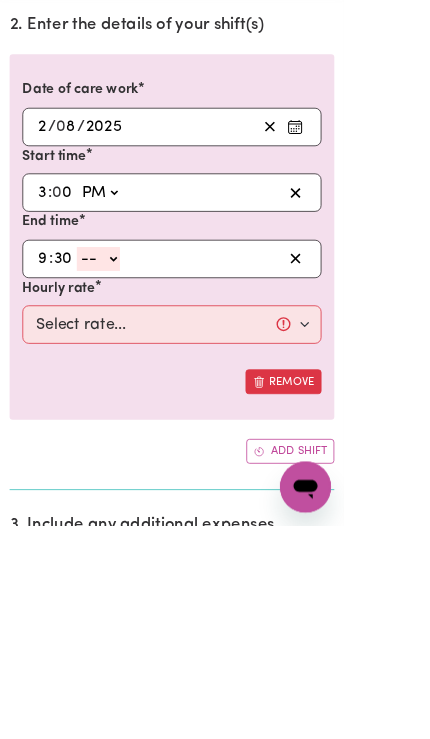 type on "30" 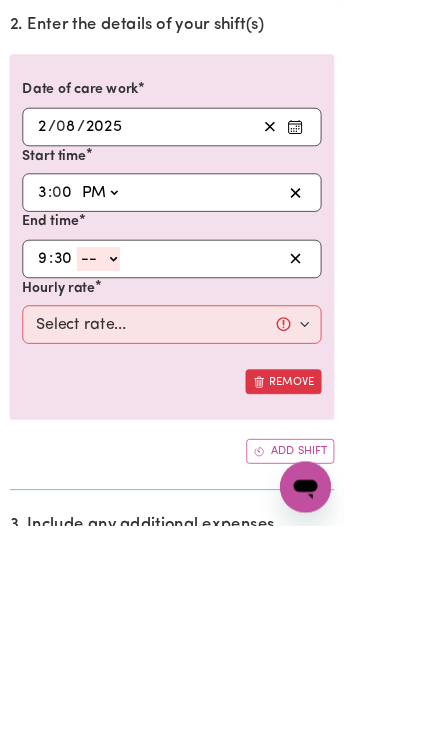 click on "-- AM PM" 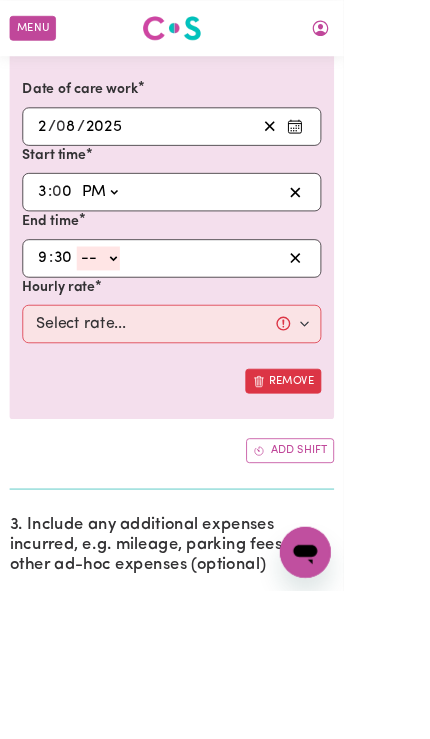 select on "pm" 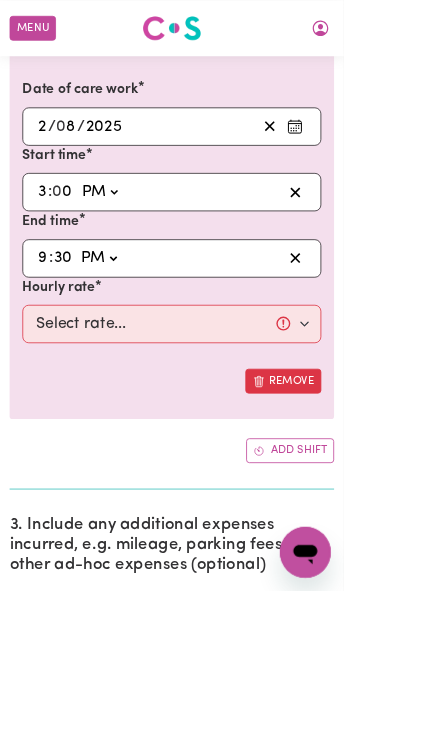 type on "[TIME]" 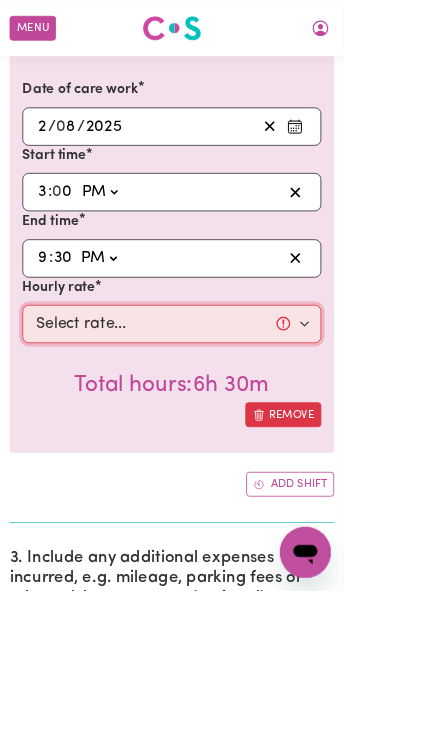 click on "Select rate... $57.17 (Weekday) $77.96 (Saturday) $129.94 (Public Holiday) $62.37 (Evening Care) $62.37 (Overnight)" at bounding box center (215, 406) 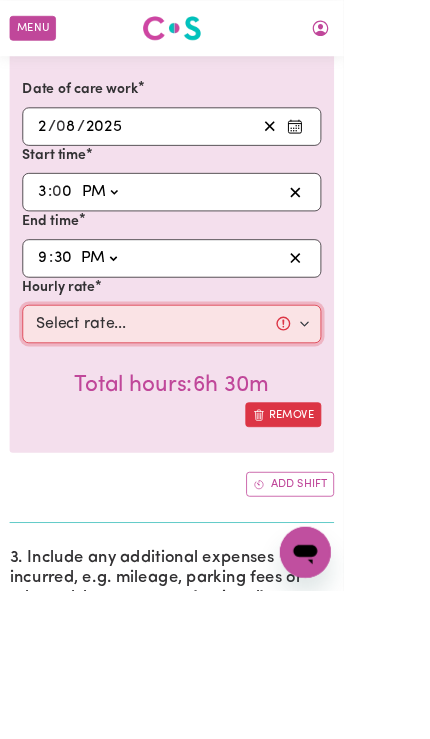 select on "77.96-Saturday" 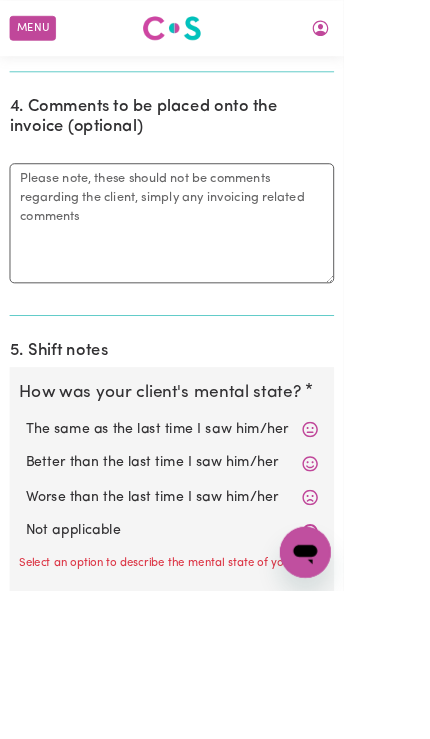 click on "Not applicable" at bounding box center [215, 665] 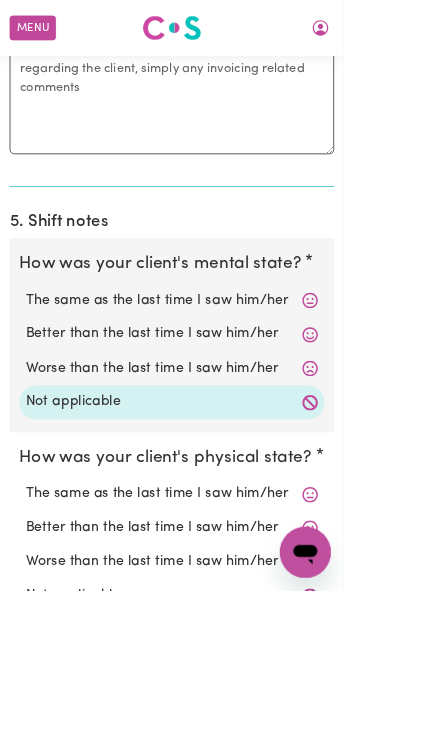 click on "Not applicable" at bounding box center [215, 745] 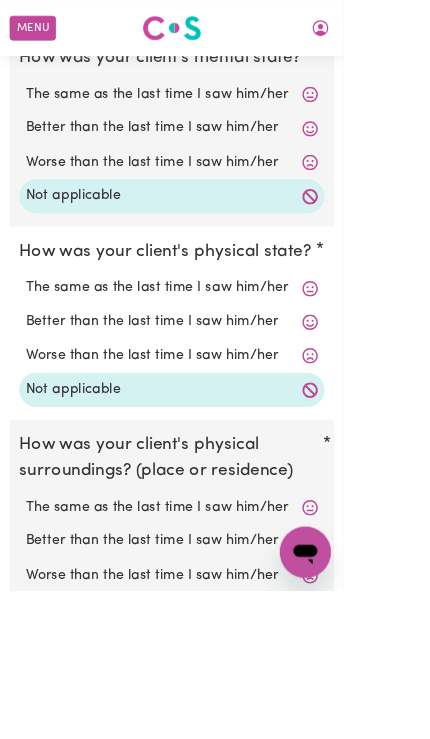 scroll, scrollTop: 1897, scrollLeft: 0, axis: vertical 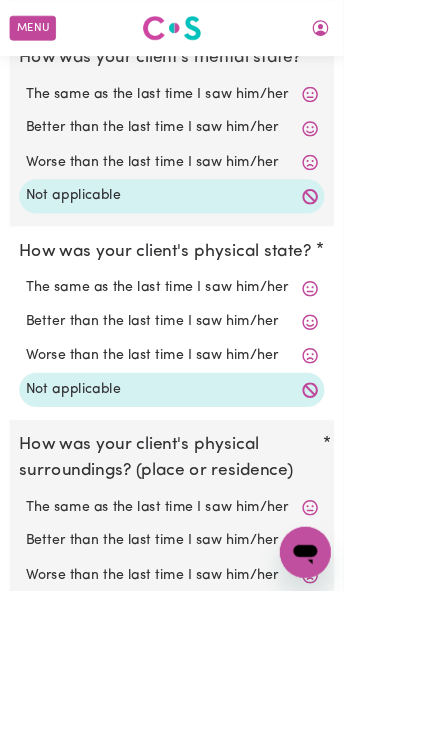click on "Not applicable" at bounding box center (215, 762) 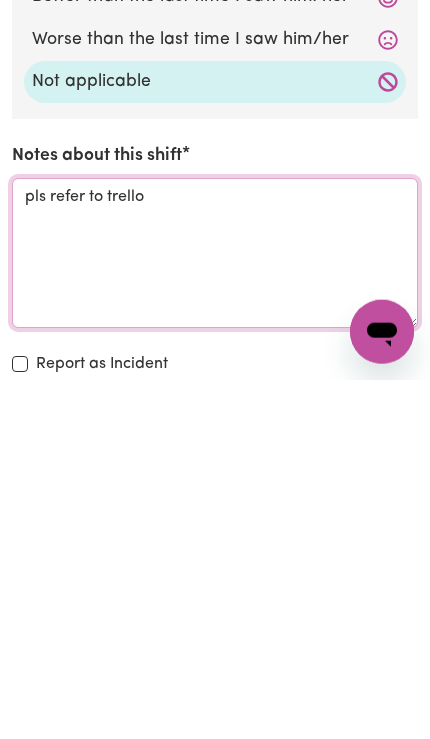 type on "pls refer to trello" 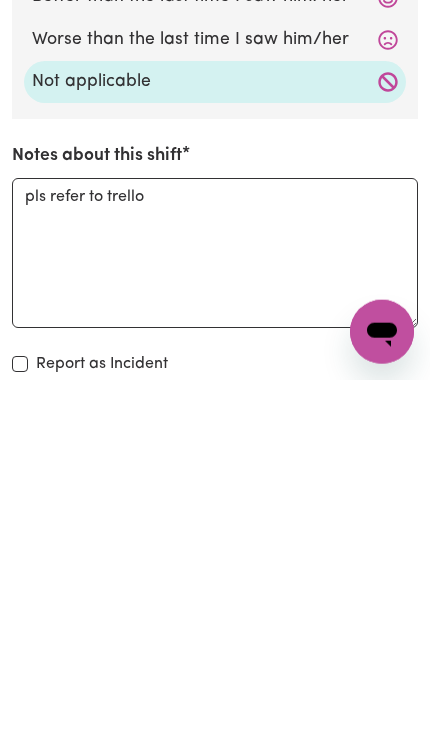 scroll, scrollTop: 2578, scrollLeft: 0, axis: vertical 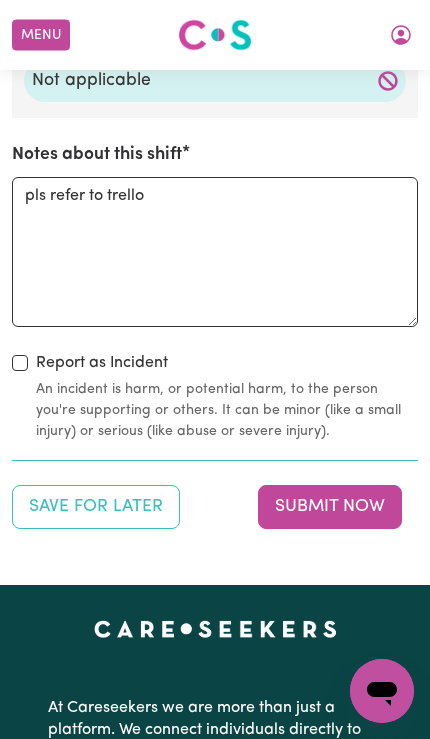click on "Submit Now" at bounding box center (330, 507) 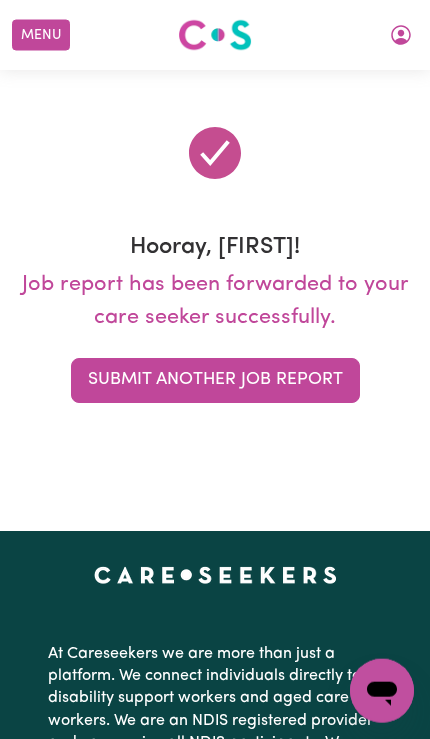 scroll, scrollTop: 136, scrollLeft: 0, axis: vertical 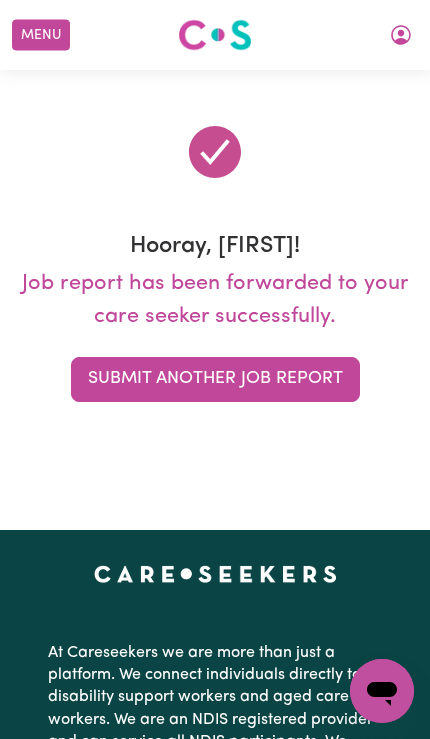 click 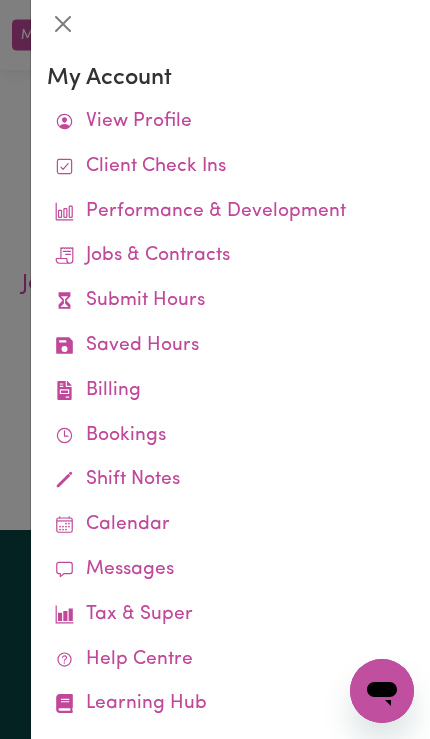click on "Job Reports" at bounding box center [0, 0] 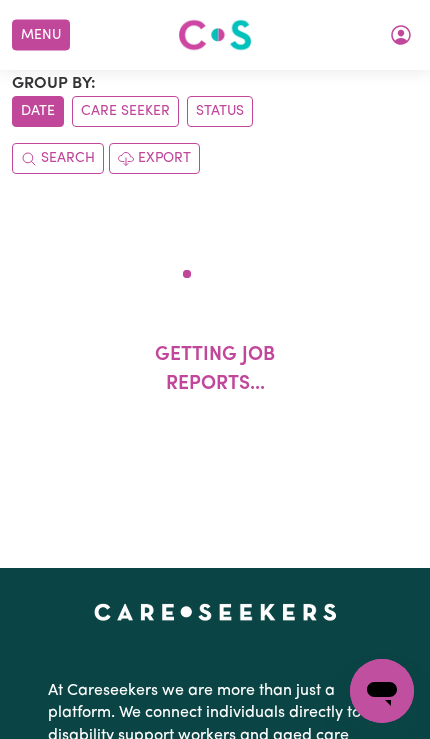 scroll, scrollTop: 0, scrollLeft: 0, axis: both 